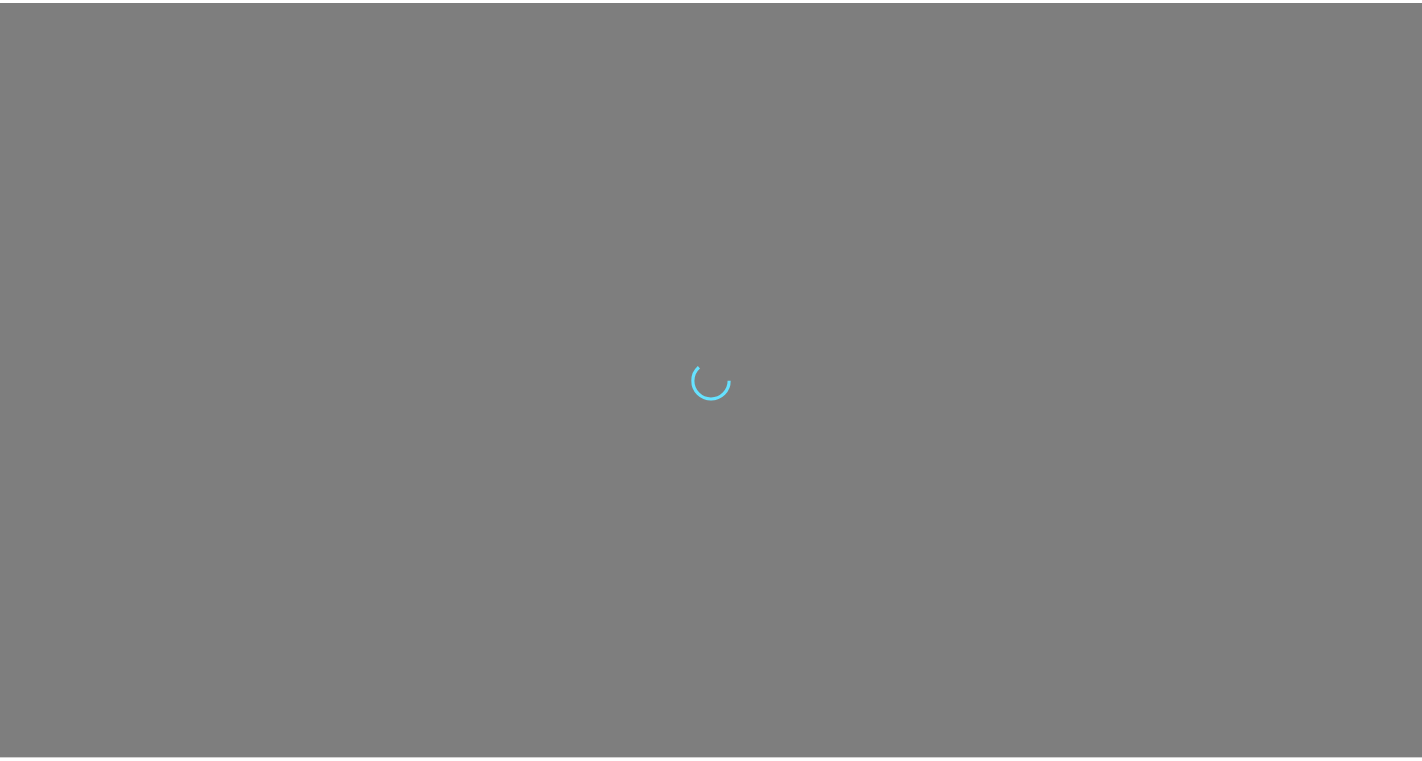 scroll, scrollTop: 0, scrollLeft: 0, axis: both 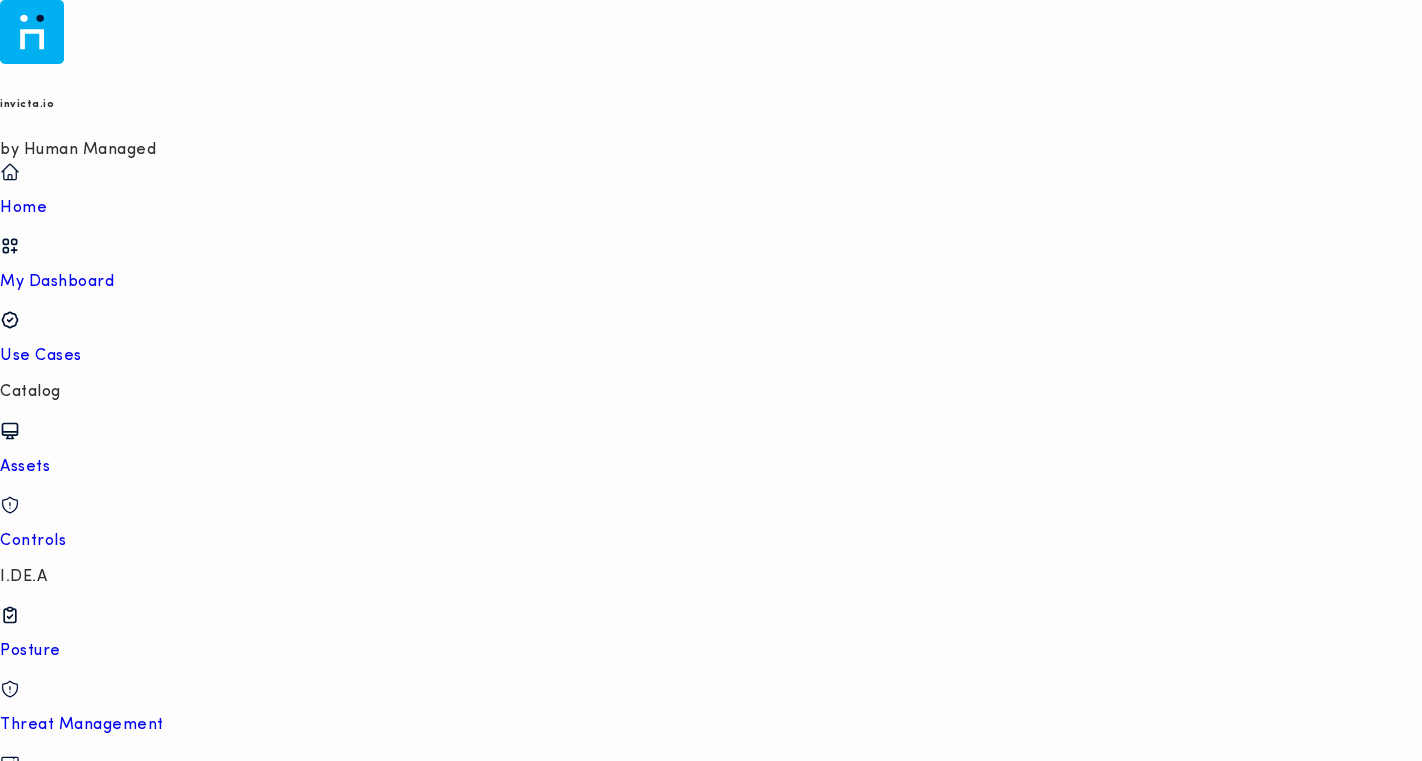 click on "Use Cases" at bounding box center (711, 356) 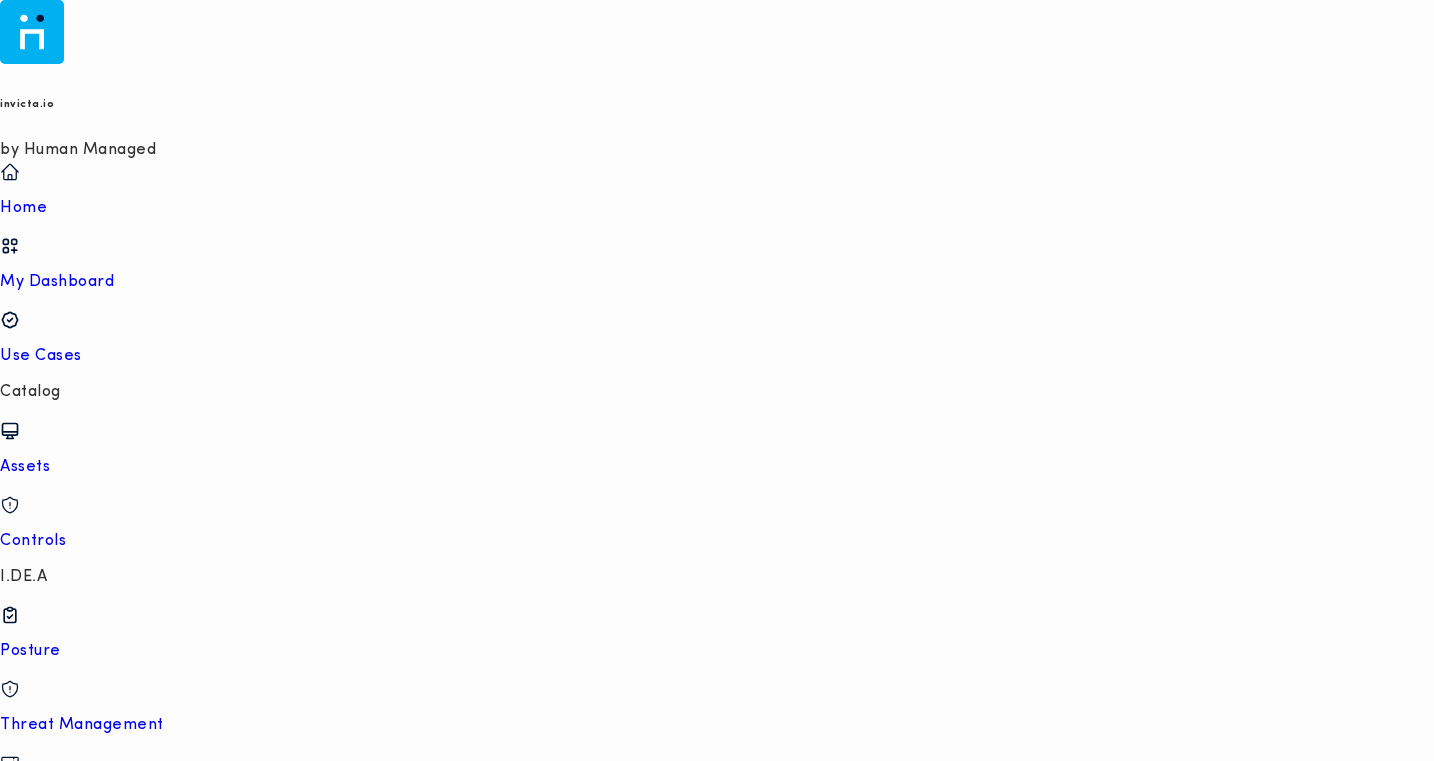 click on "View Report" at bounding box center [717, 3210] 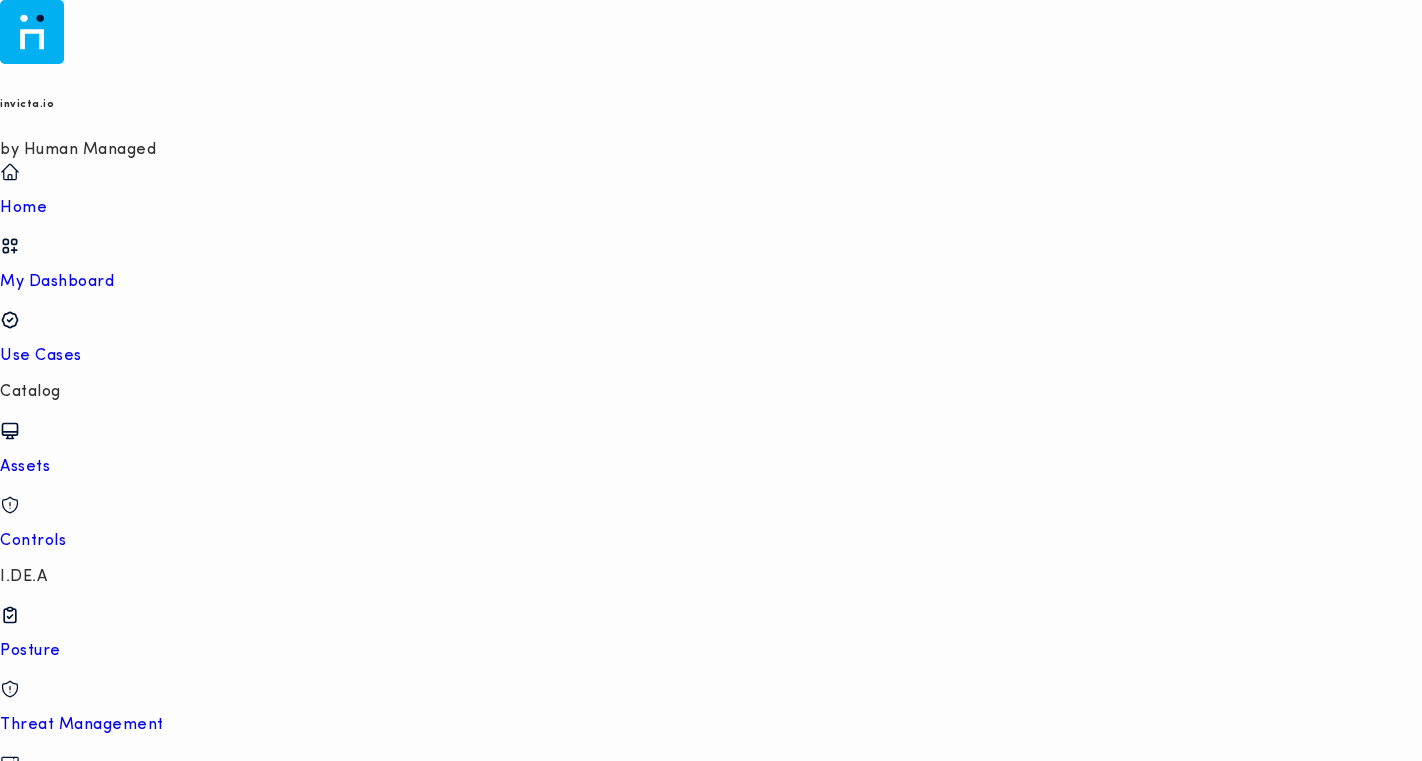 click on "I.DE.A." at bounding box center (112, 2879) 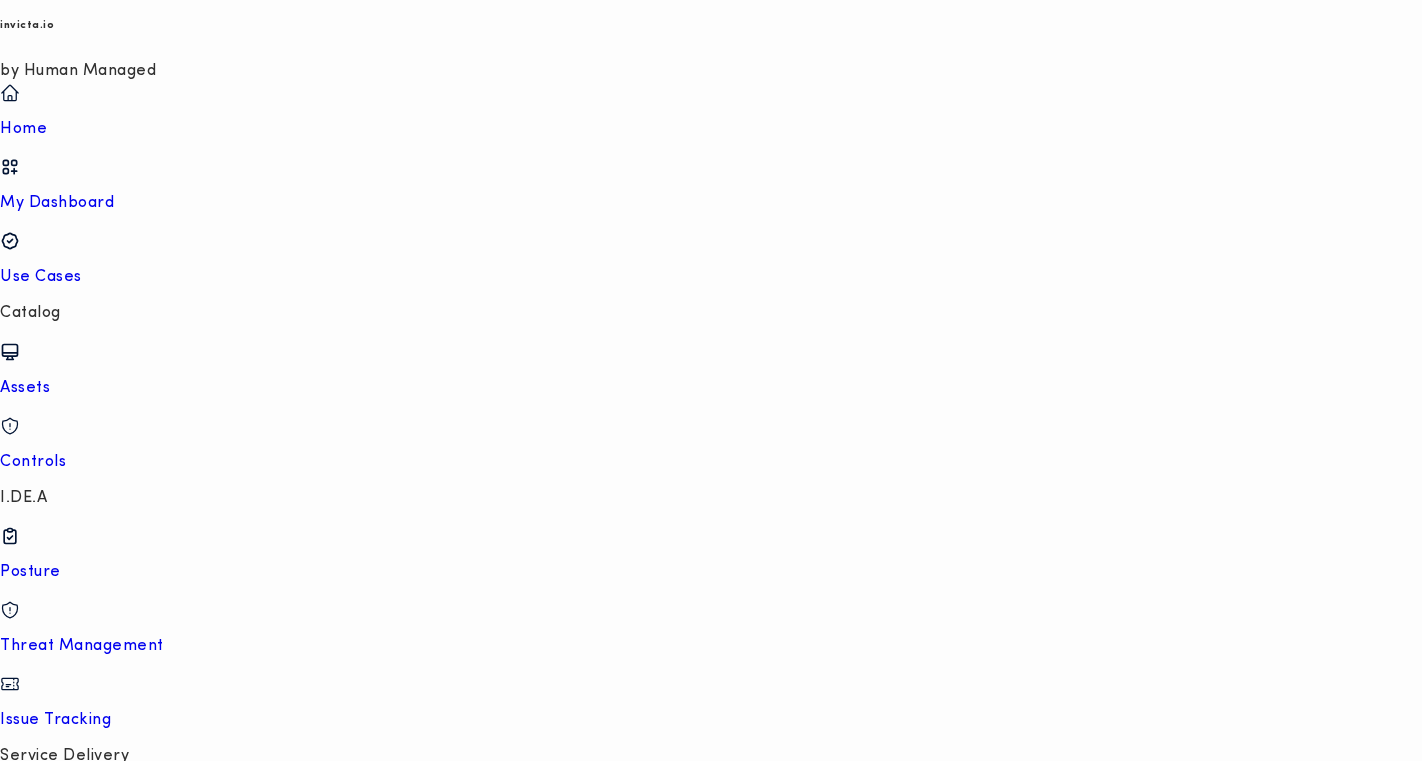 scroll, scrollTop: 0, scrollLeft: 0, axis: both 